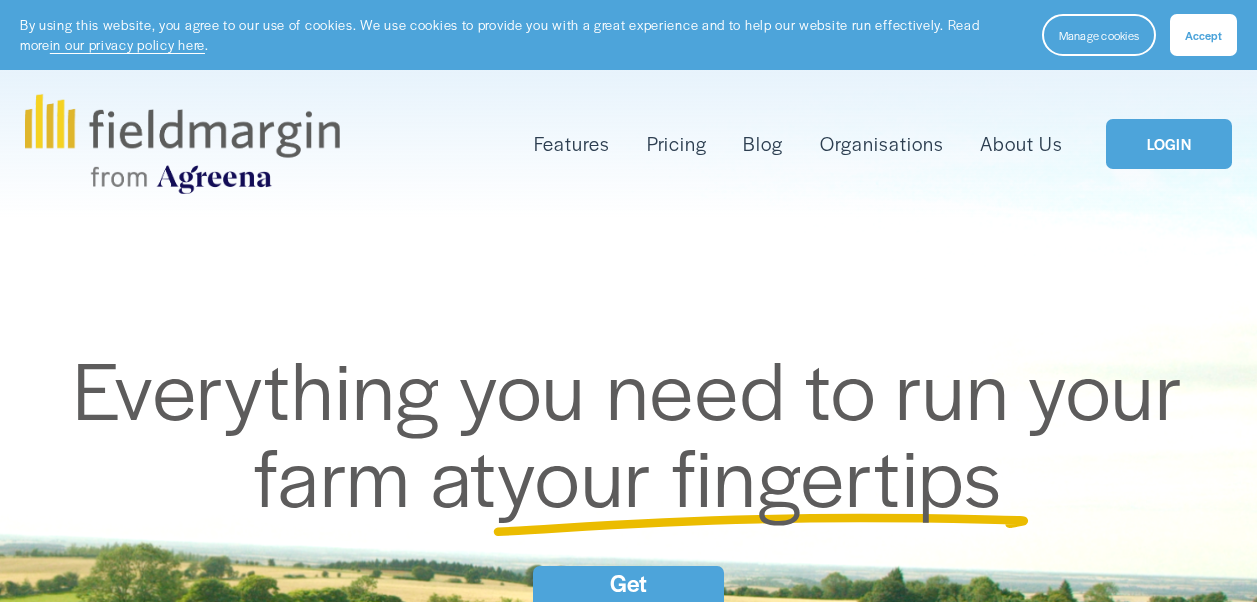 scroll, scrollTop: 0, scrollLeft: 0, axis: both 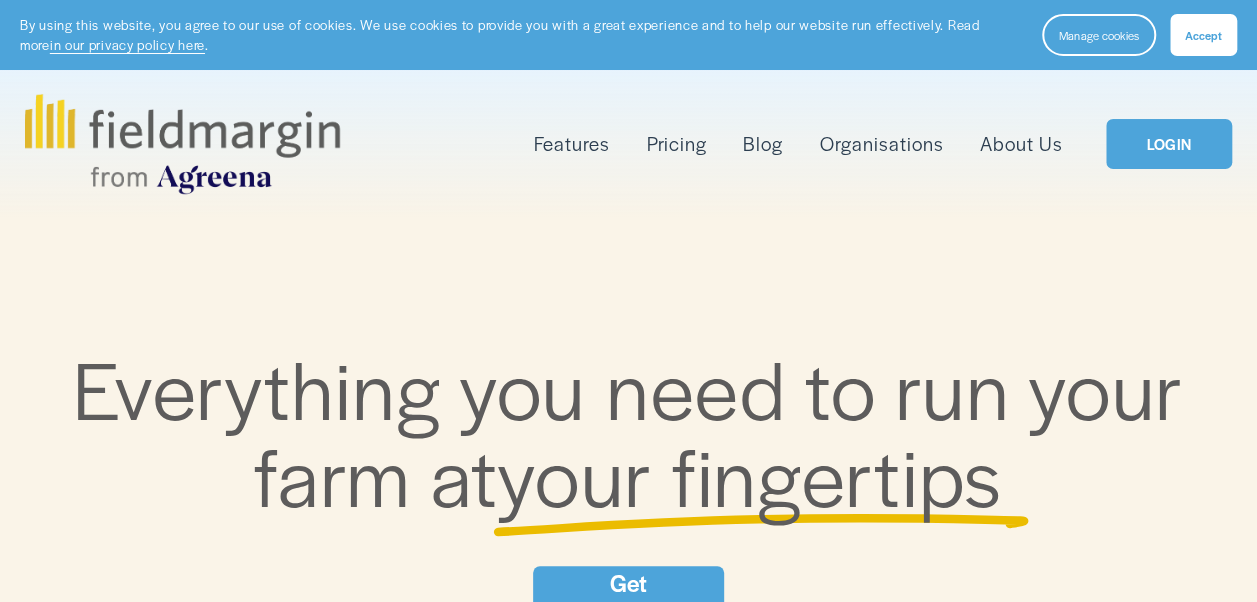 click on "LOGIN" at bounding box center [1169, 144] 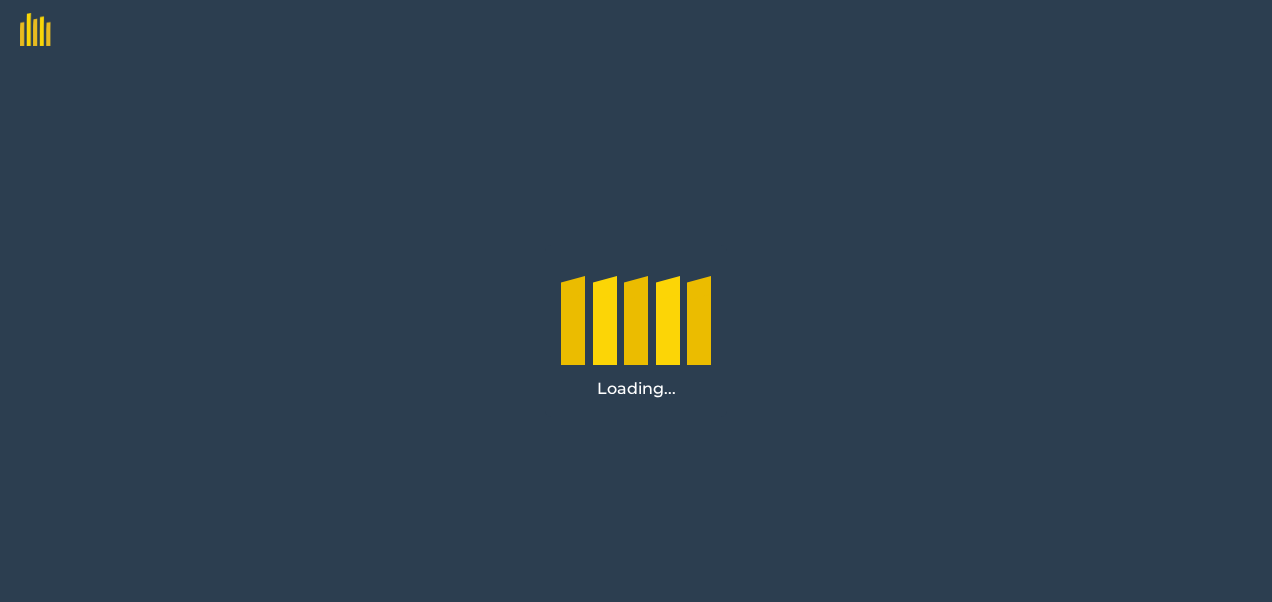 scroll, scrollTop: 0, scrollLeft: 0, axis: both 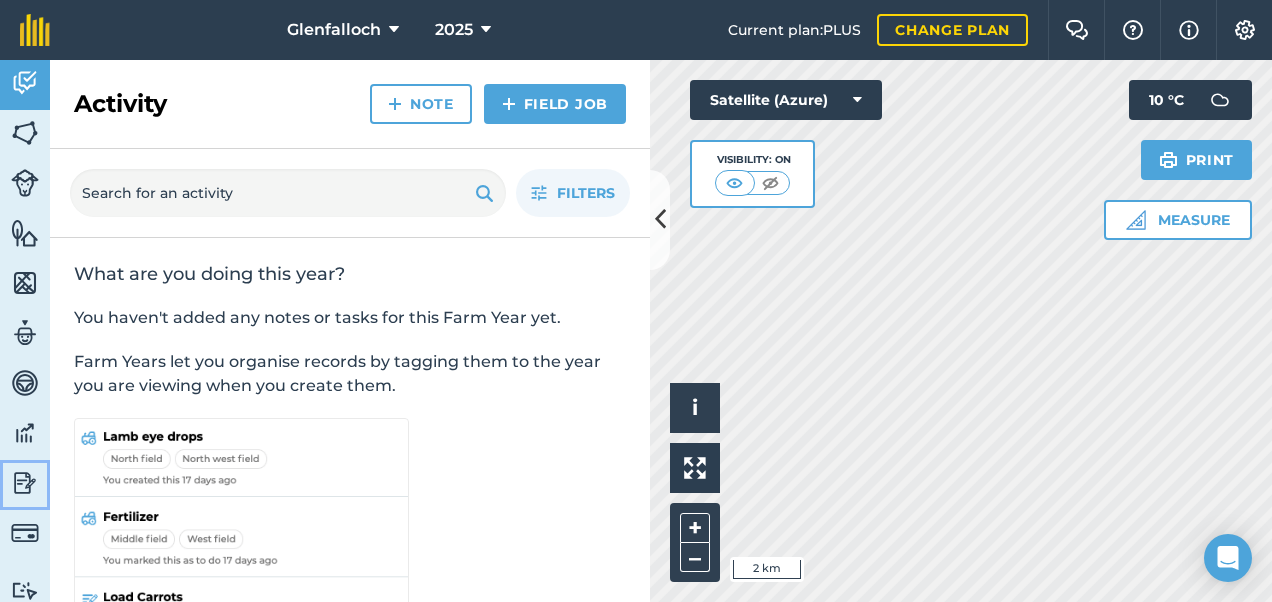 click at bounding box center [25, 483] 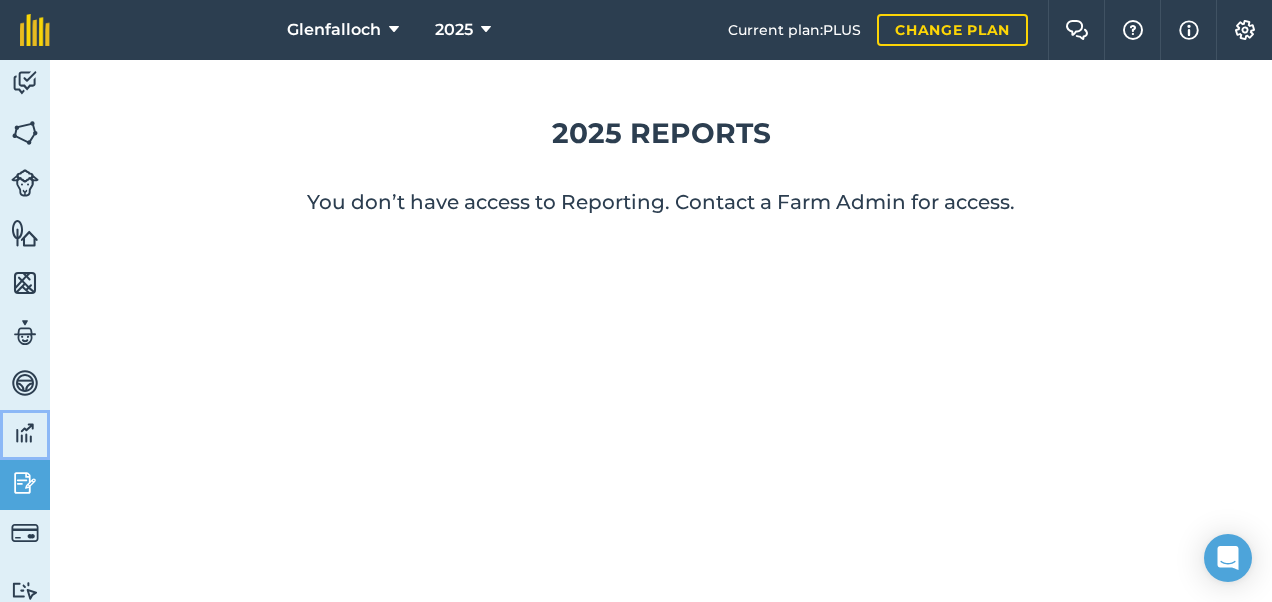 click at bounding box center [25, 433] 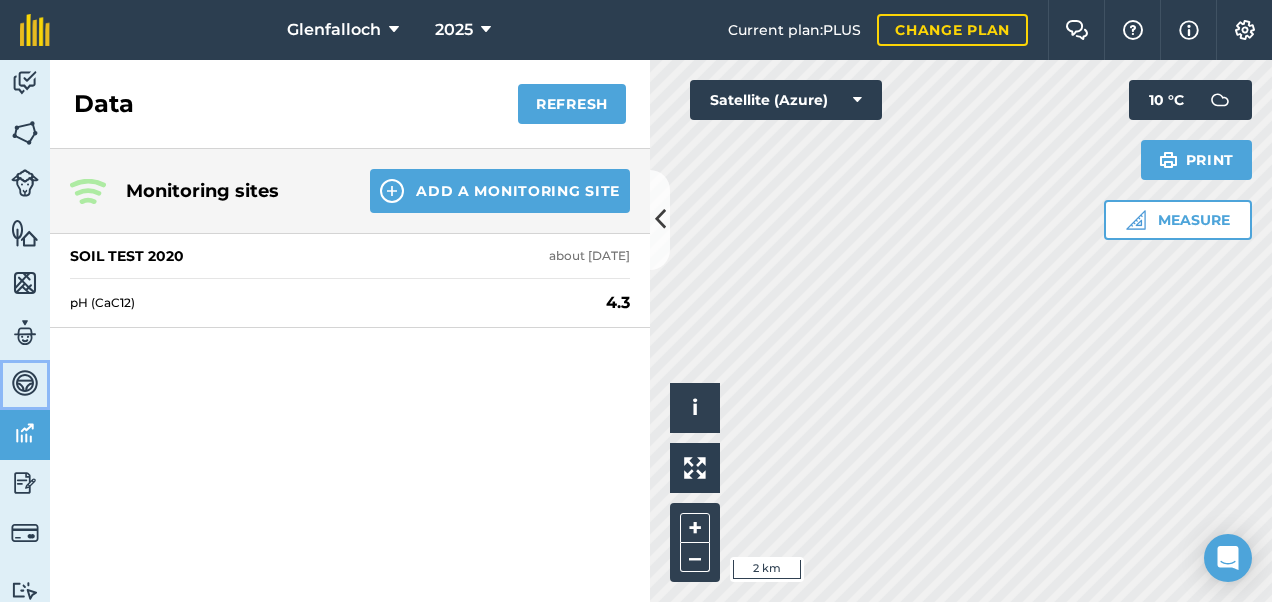 click at bounding box center [25, 383] 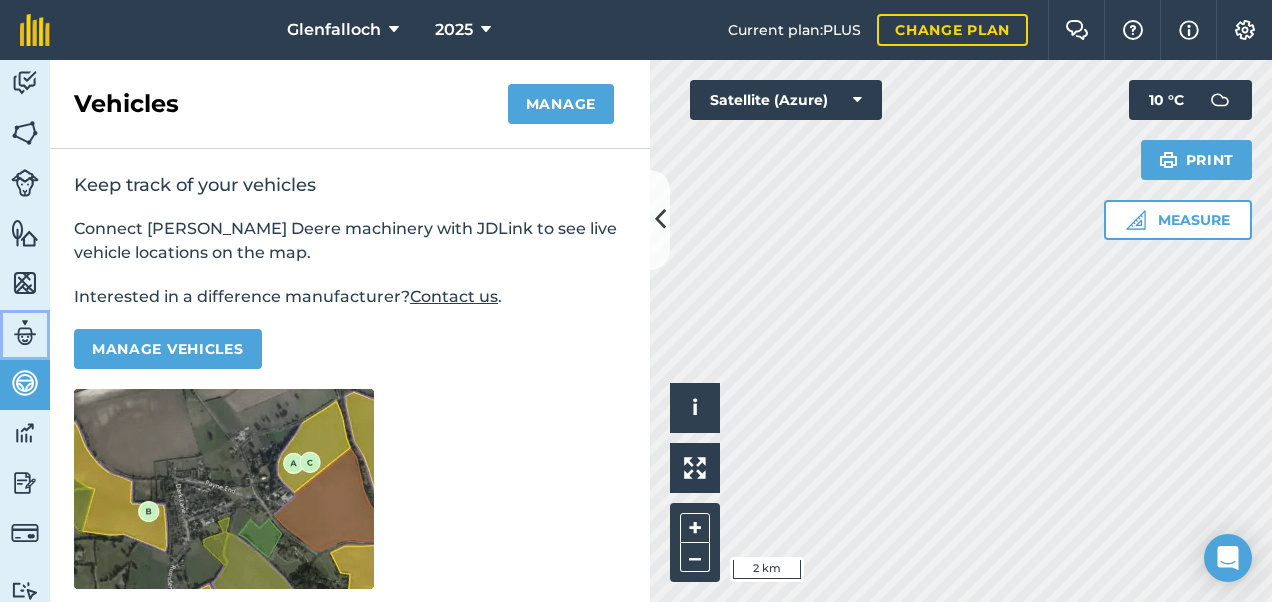 click at bounding box center [25, 333] 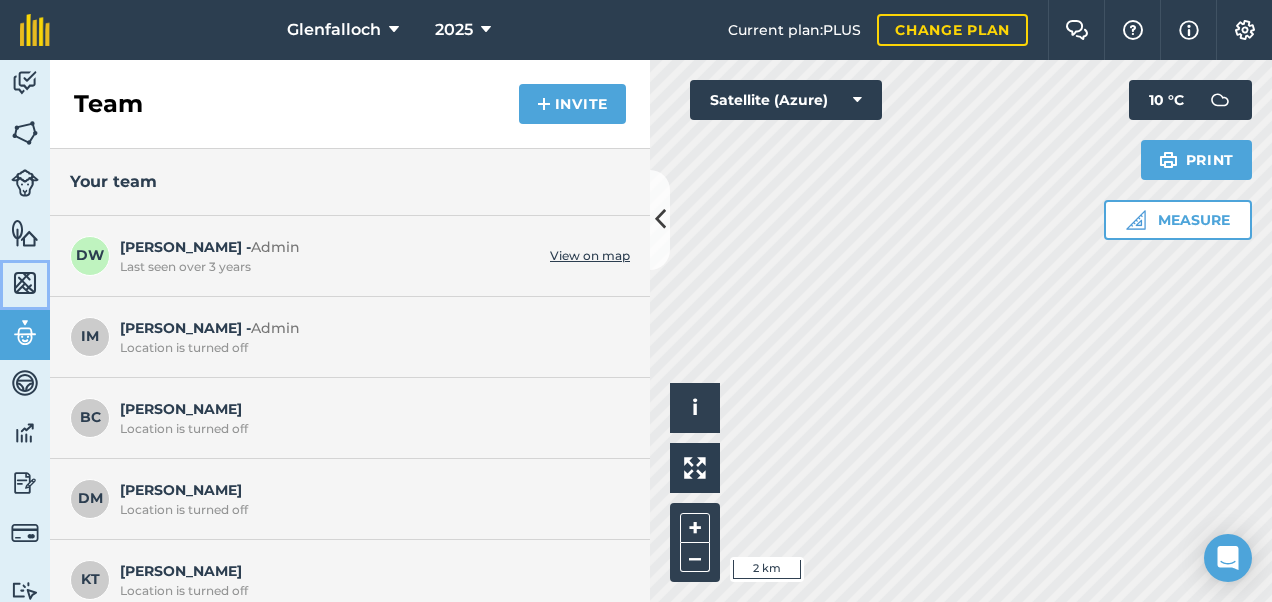 click at bounding box center (25, 283) 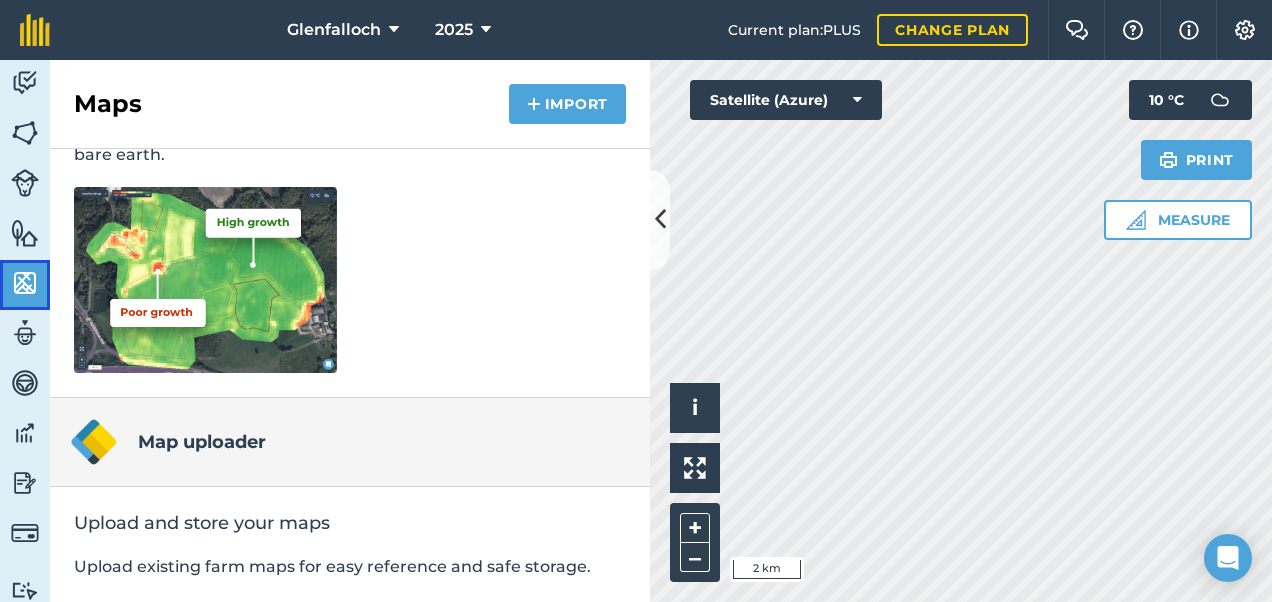 scroll, scrollTop: 200, scrollLeft: 0, axis: vertical 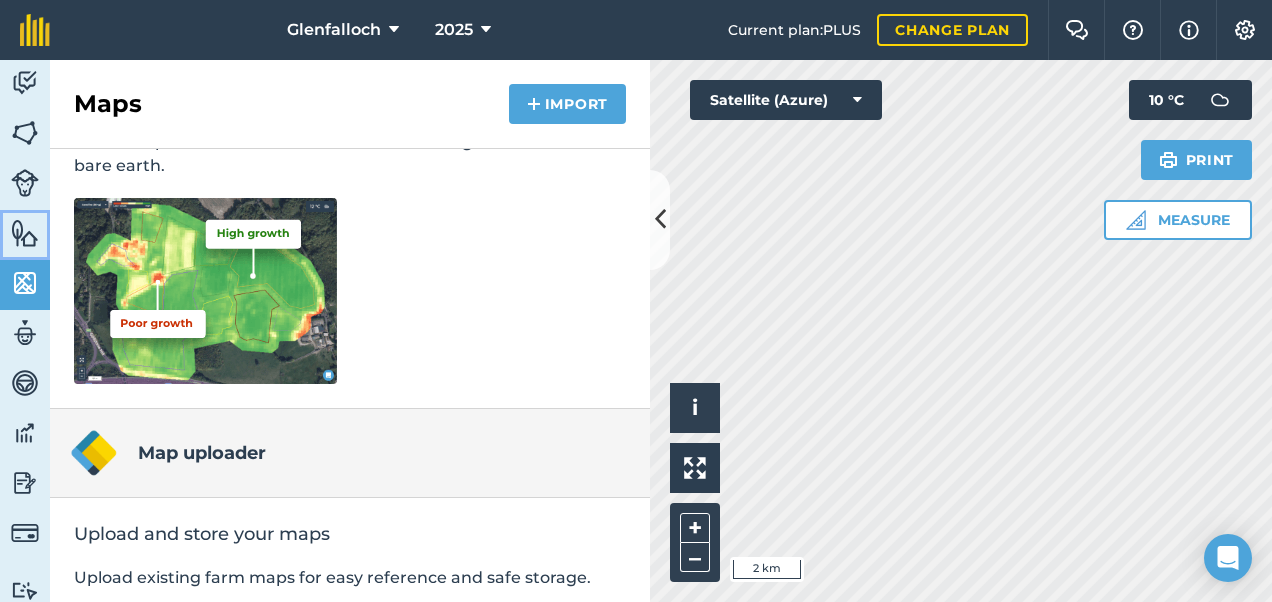click at bounding box center (25, 233) 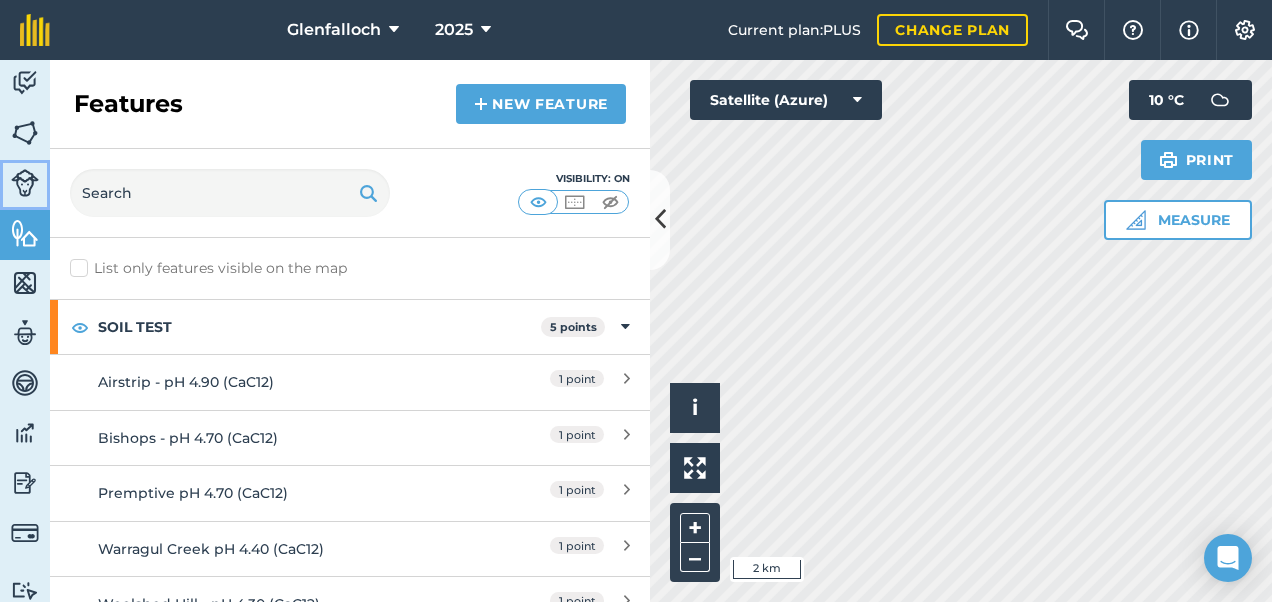 click at bounding box center [25, 183] 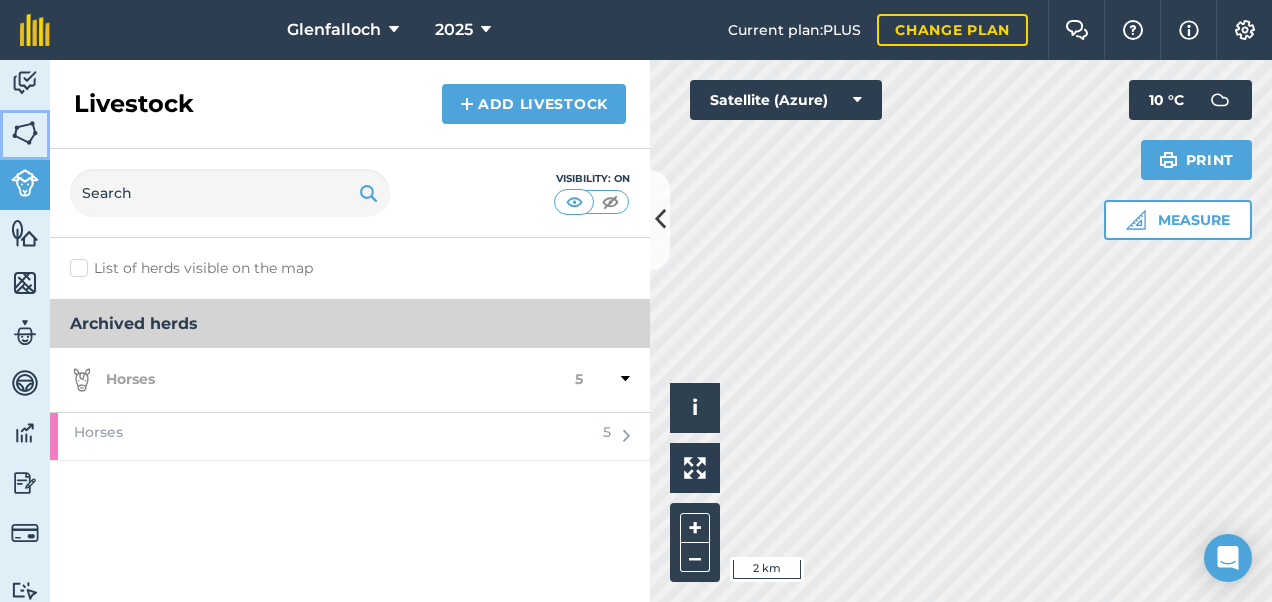 click at bounding box center (25, 133) 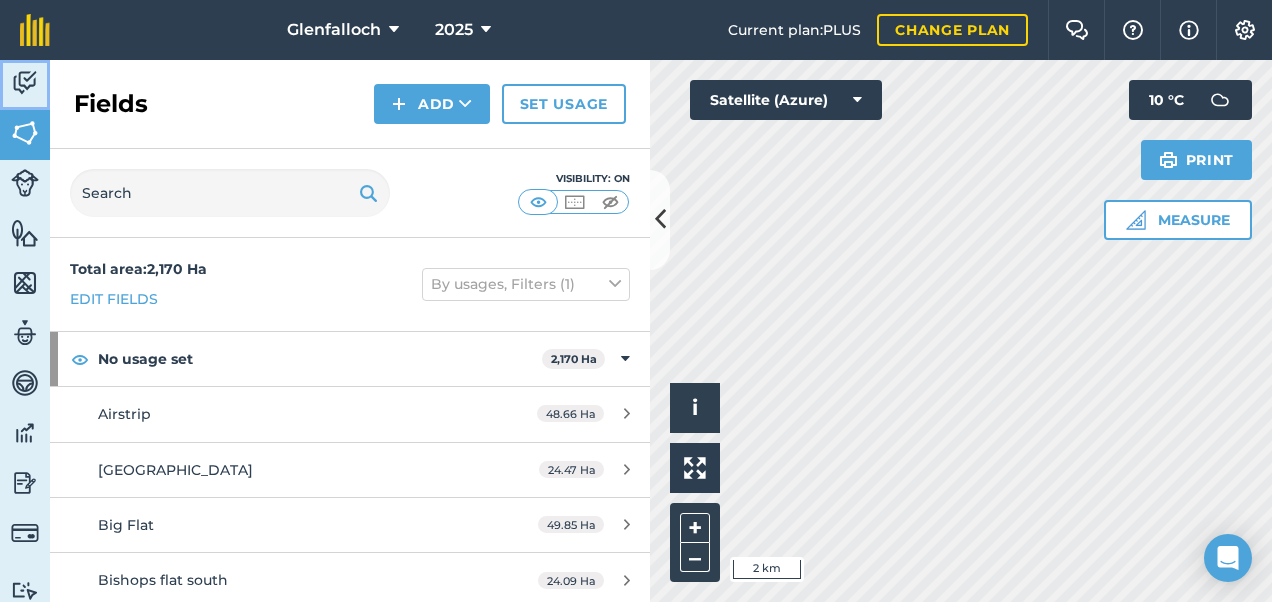 click at bounding box center [25, 83] 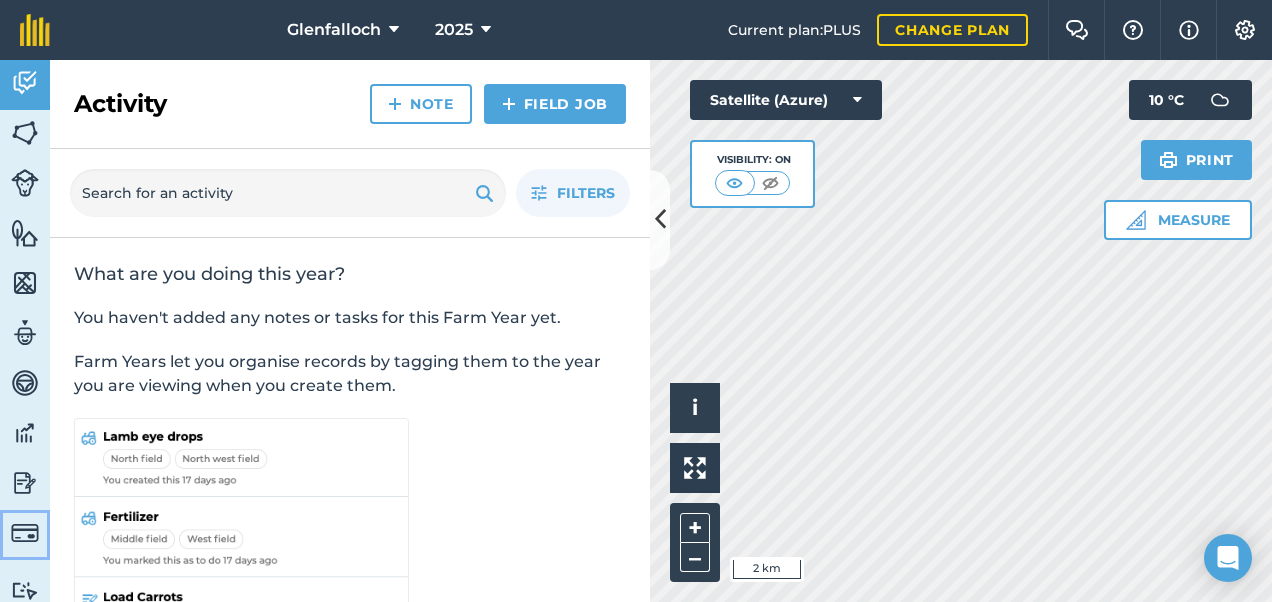 click at bounding box center [25, 533] 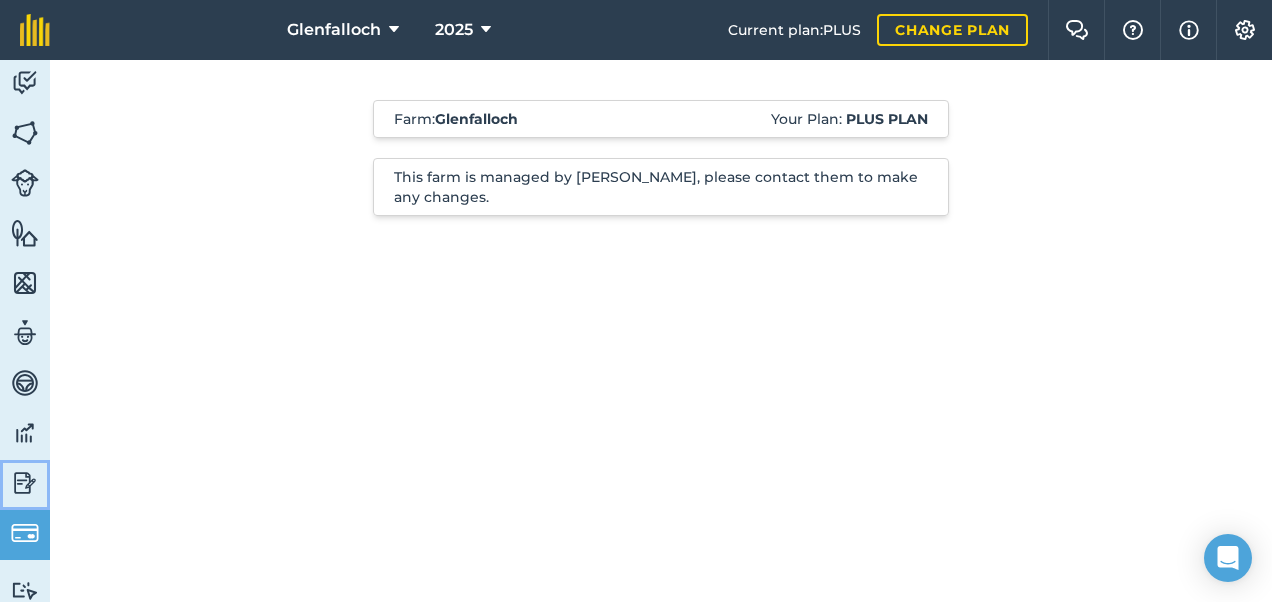 click at bounding box center [25, 483] 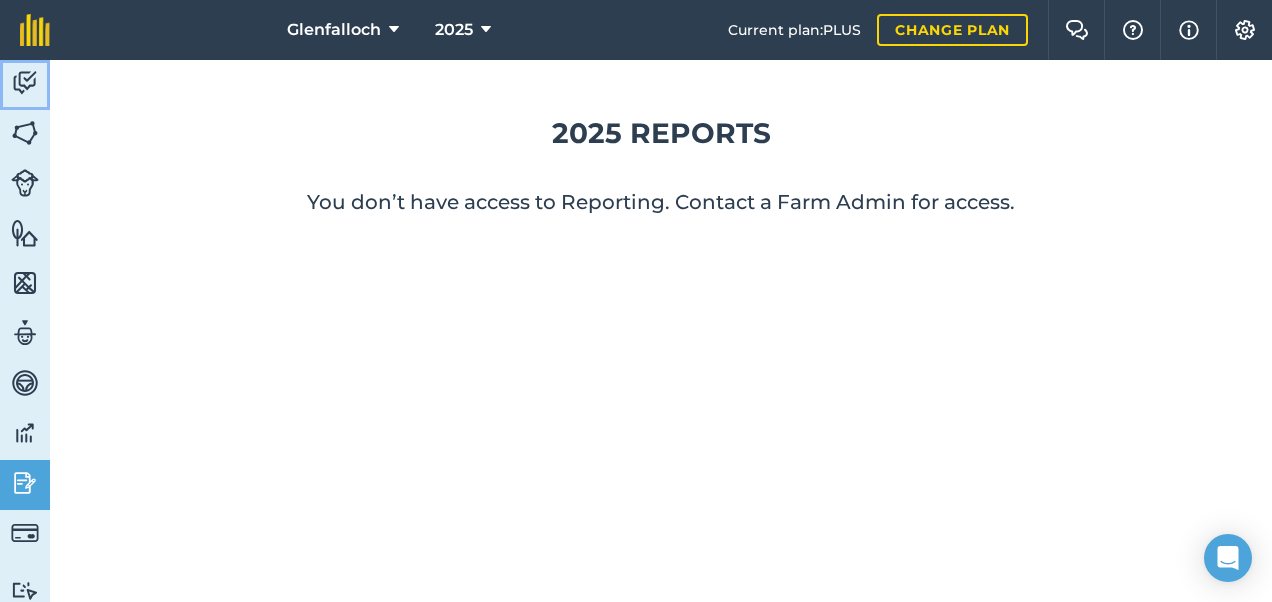 click at bounding box center [25, 83] 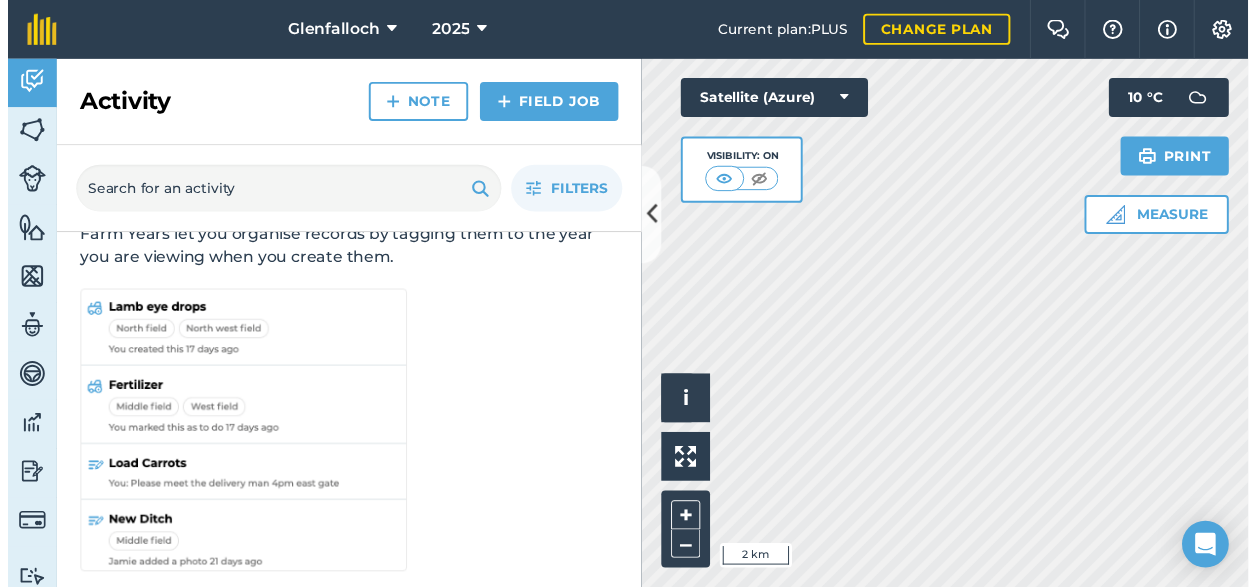 scroll, scrollTop: 134, scrollLeft: 0, axis: vertical 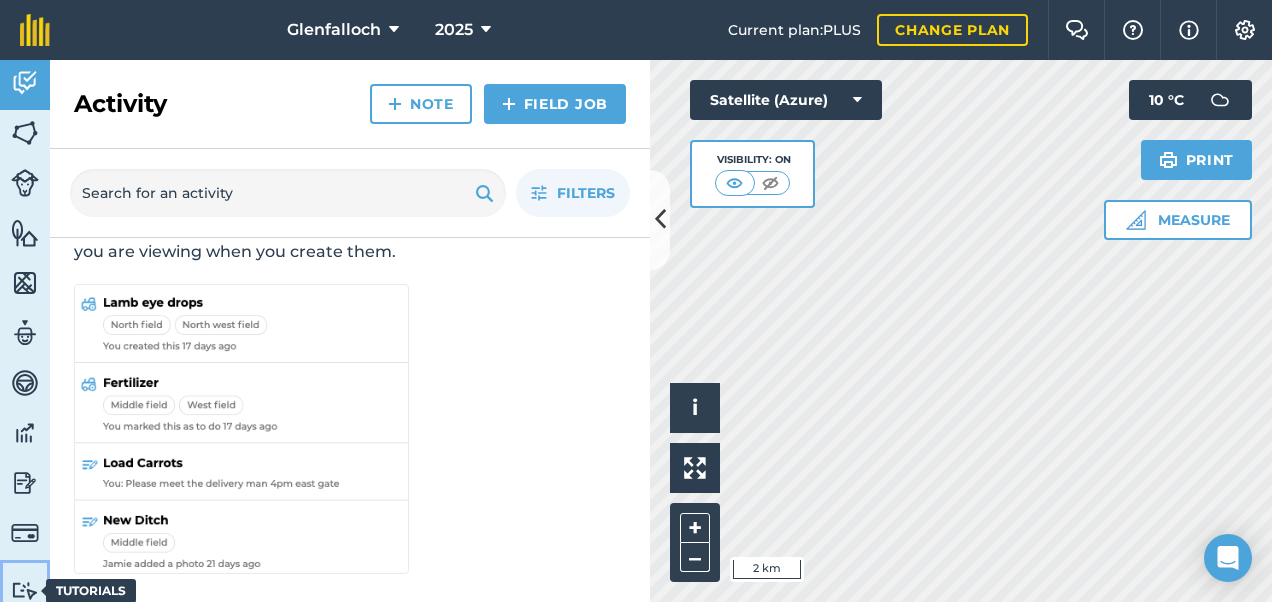 click at bounding box center (25, 590) 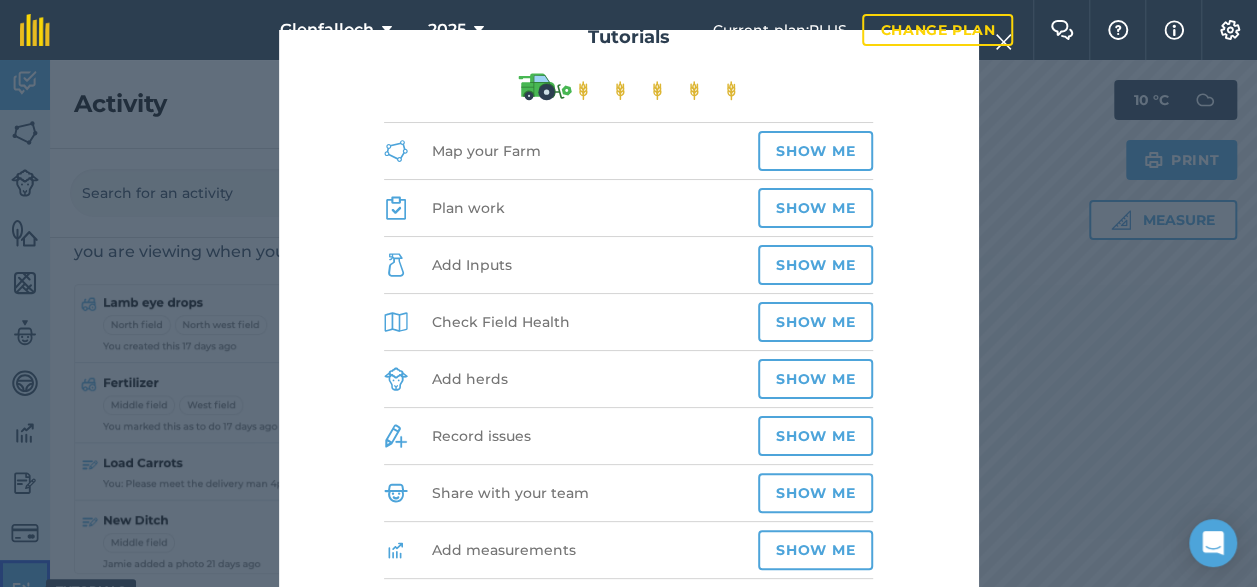 scroll, scrollTop: 46, scrollLeft: 0, axis: vertical 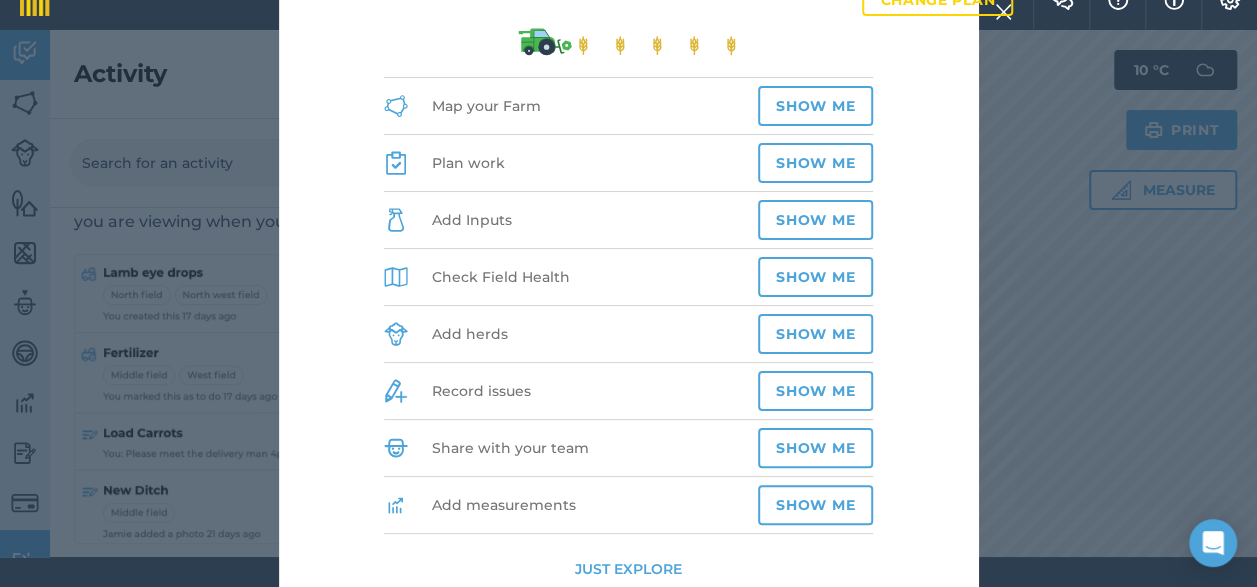 click on "Tutorials Map your Farm Show me Plan work Show me Add Inputs Show me Check Field Health Show me Add herds Show me Record issues Show me Share with your team Show me Add measurements Show me Just explore" at bounding box center (628, 293) 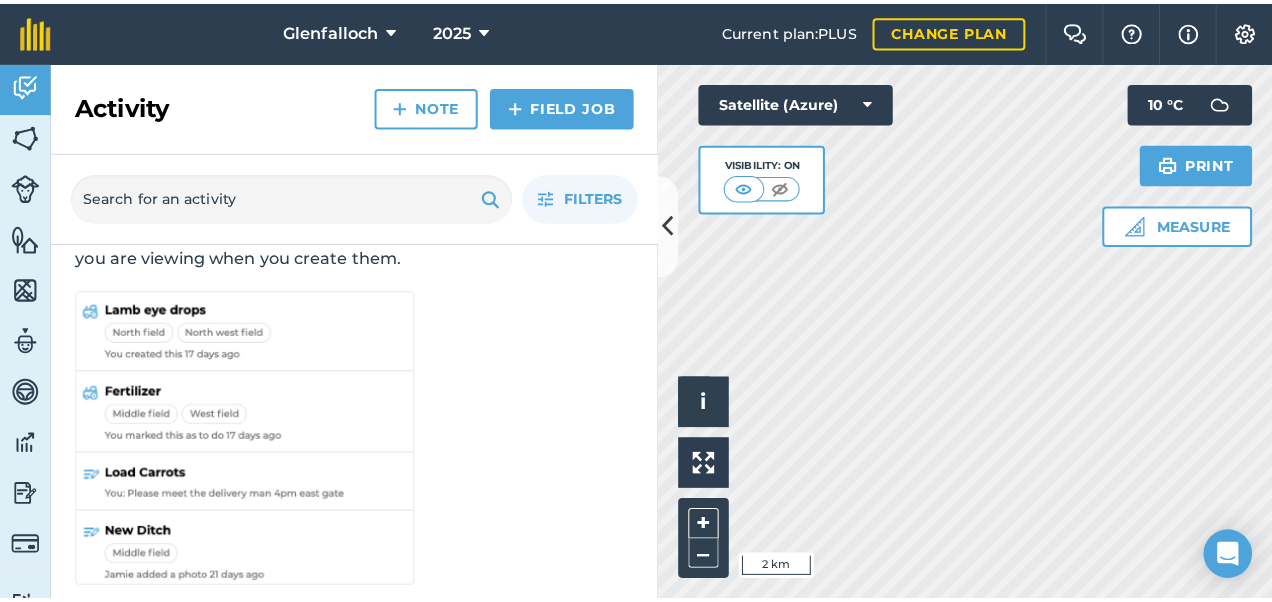 scroll, scrollTop: 0, scrollLeft: 0, axis: both 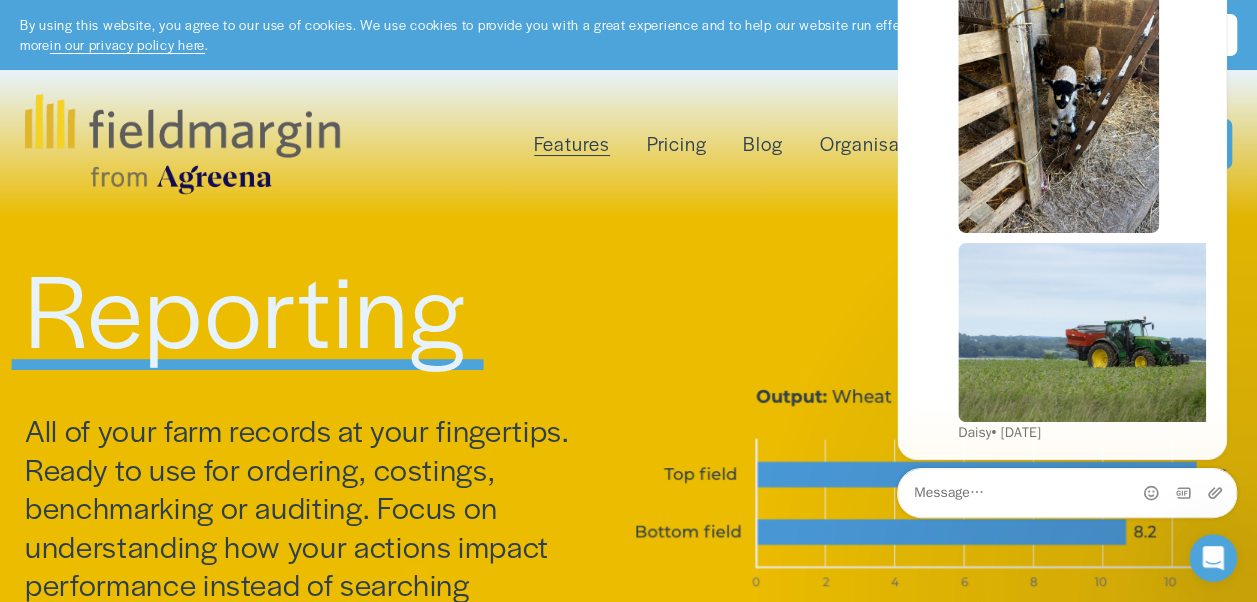 click on "Reporting" at bounding box center [0, 0] 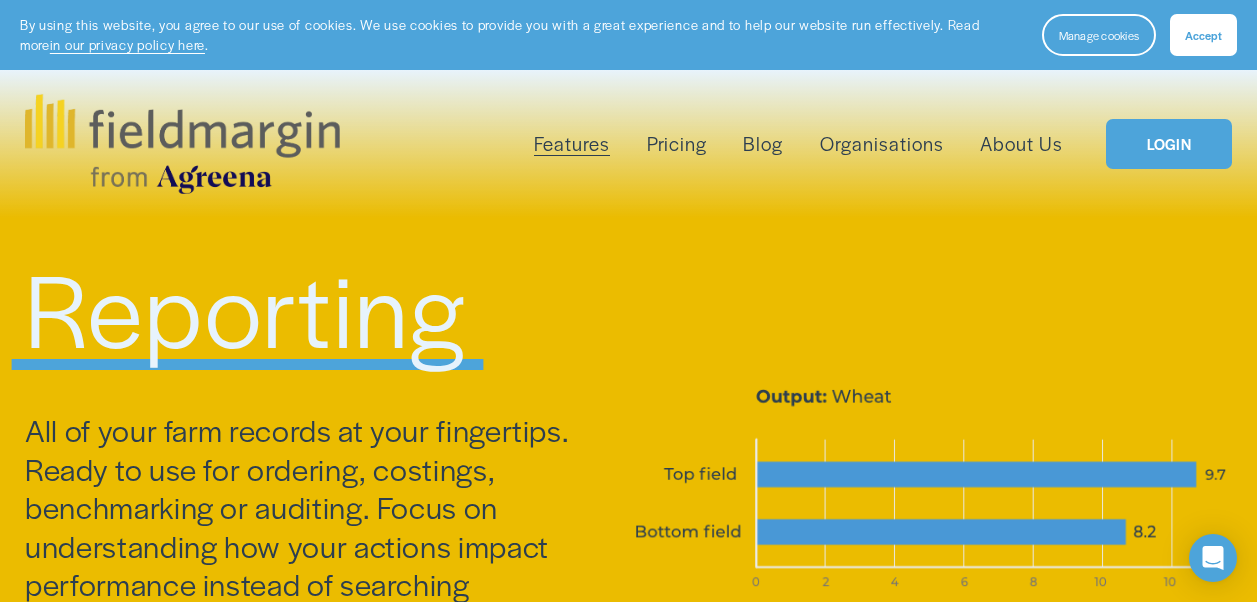scroll, scrollTop: 0, scrollLeft: 0, axis: both 